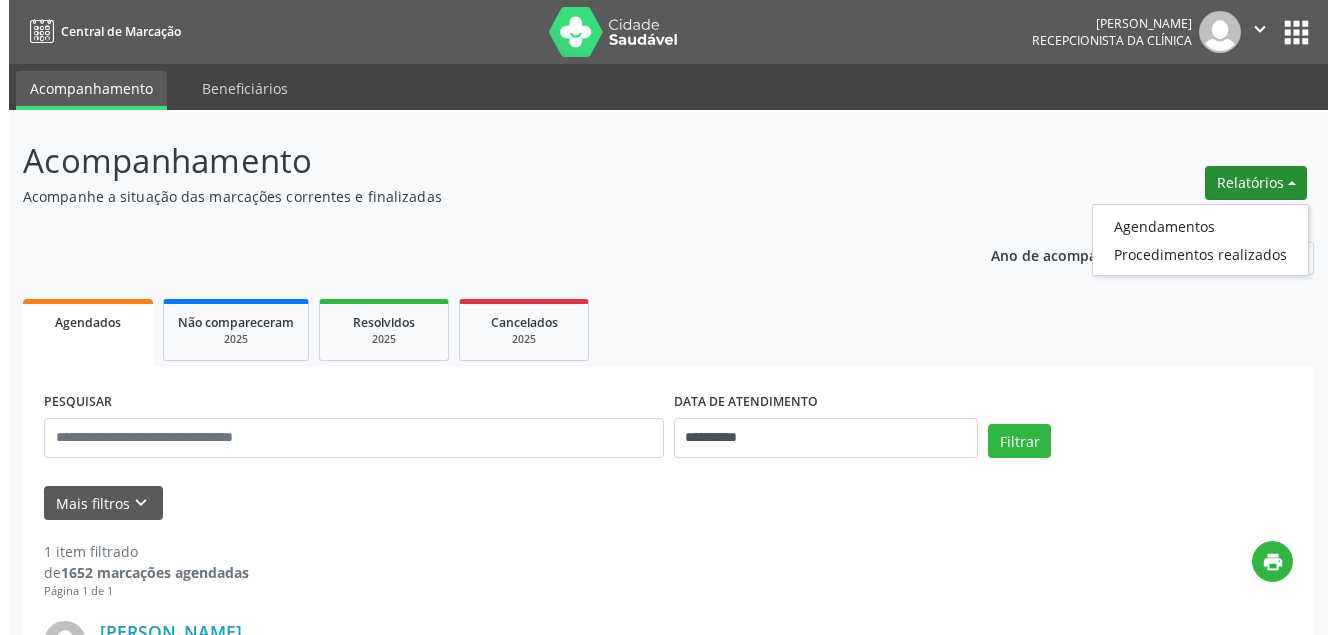 scroll, scrollTop: 0, scrollLeft: 0, axis: both 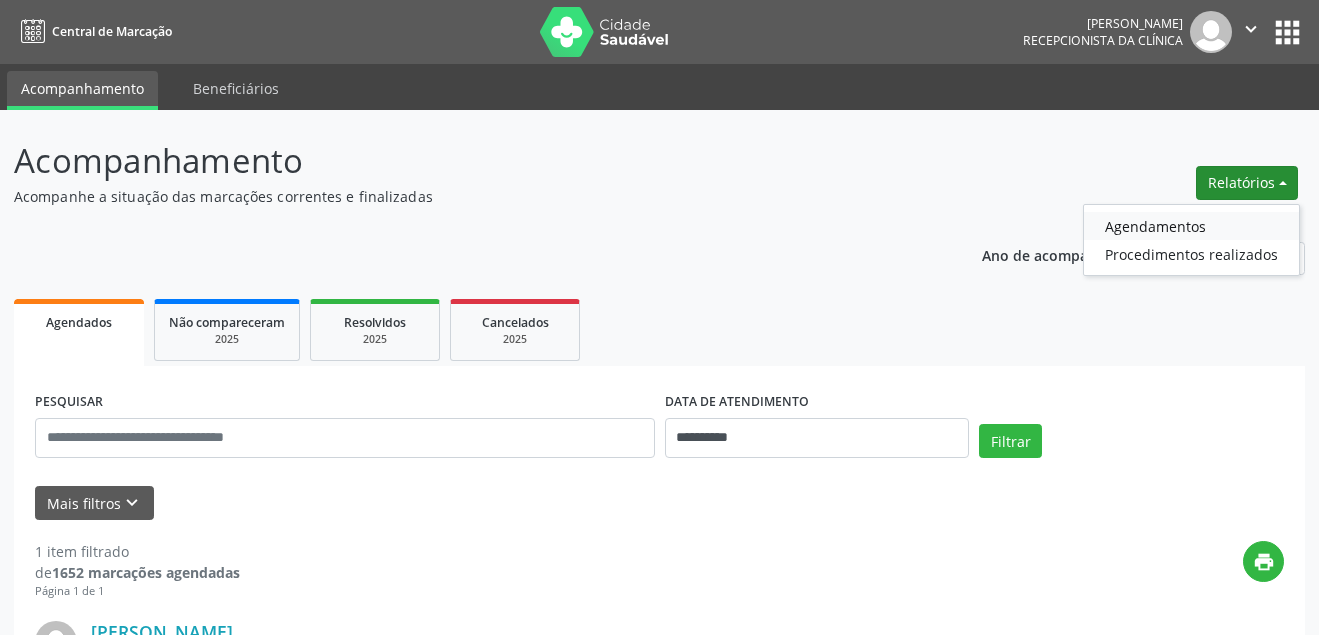 click on "Agendamentos" at bounding box center [1191, 226] 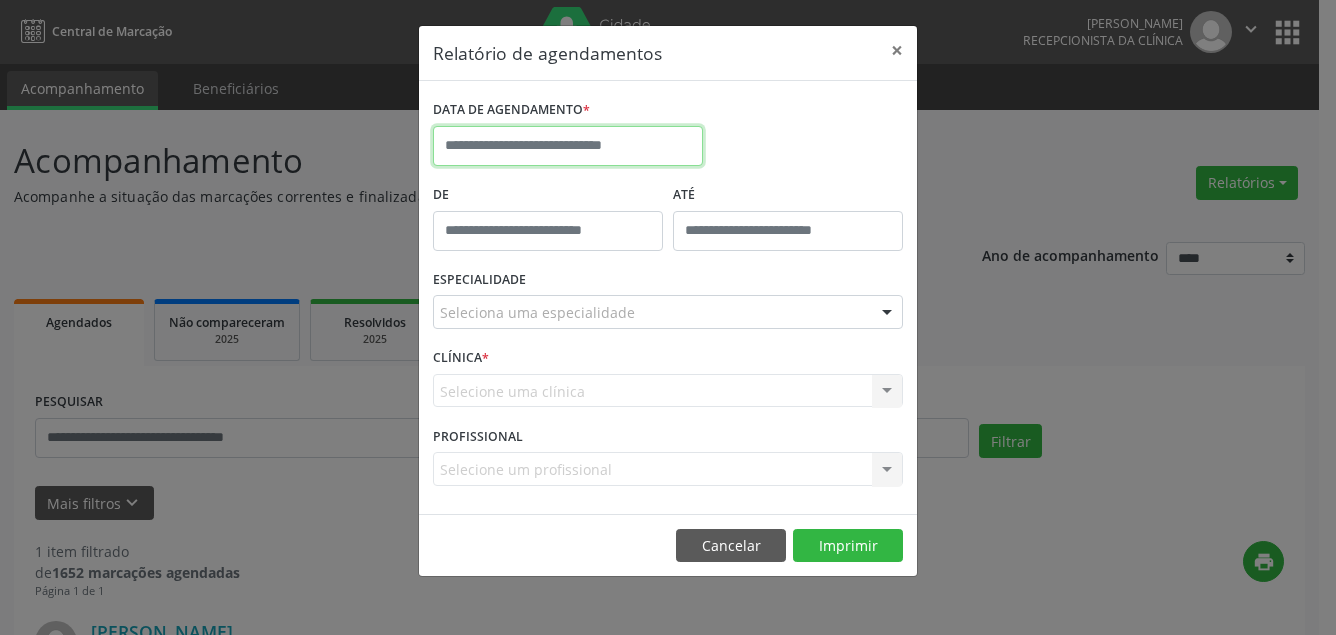 click at bounding box center [568, 146] 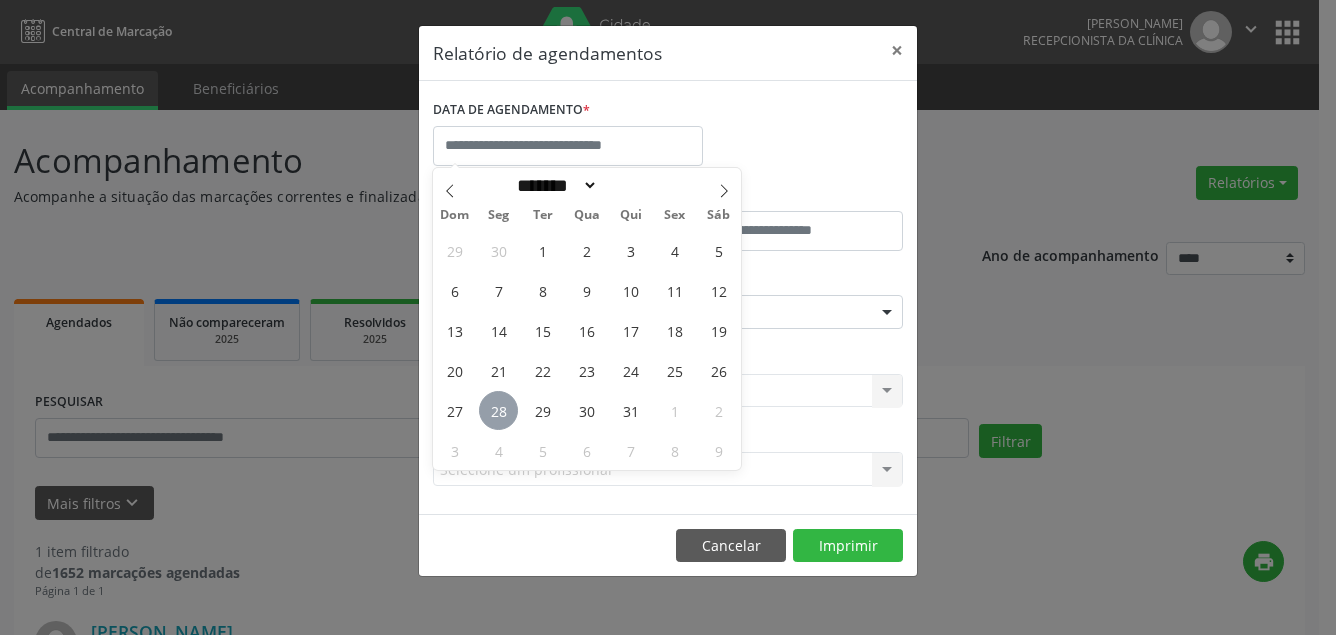 click on "28" at bounding box center (498, 410) 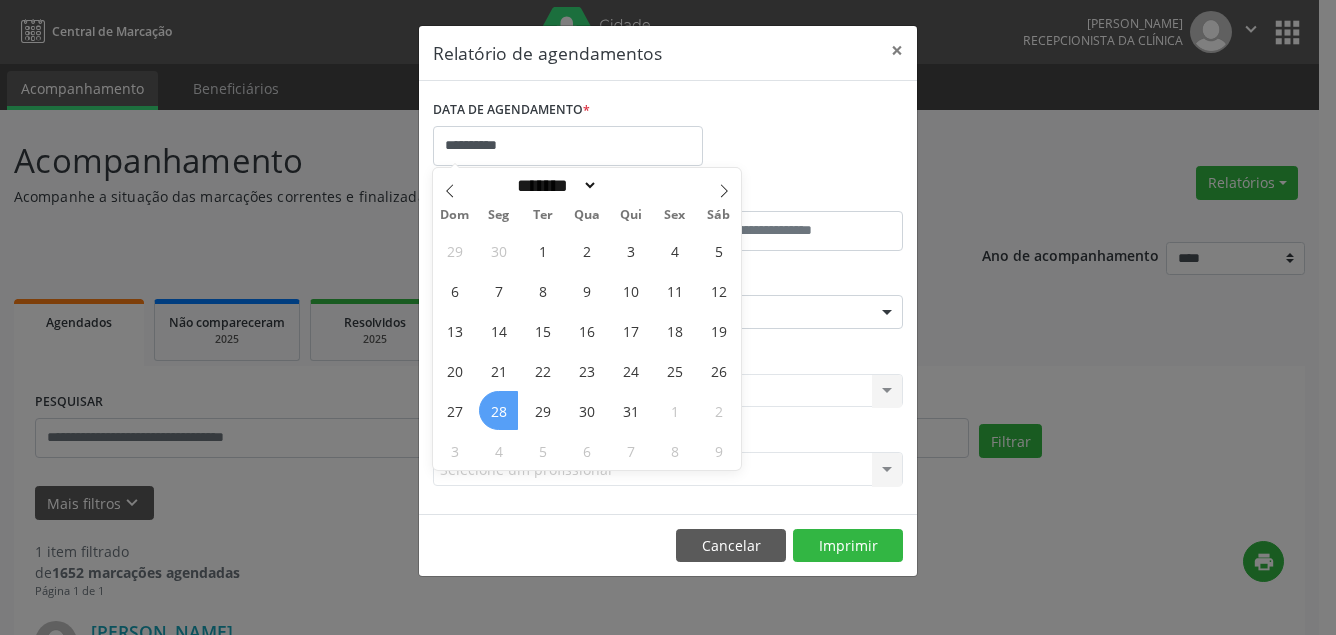 click on "28" at bounding box center (498, 410) 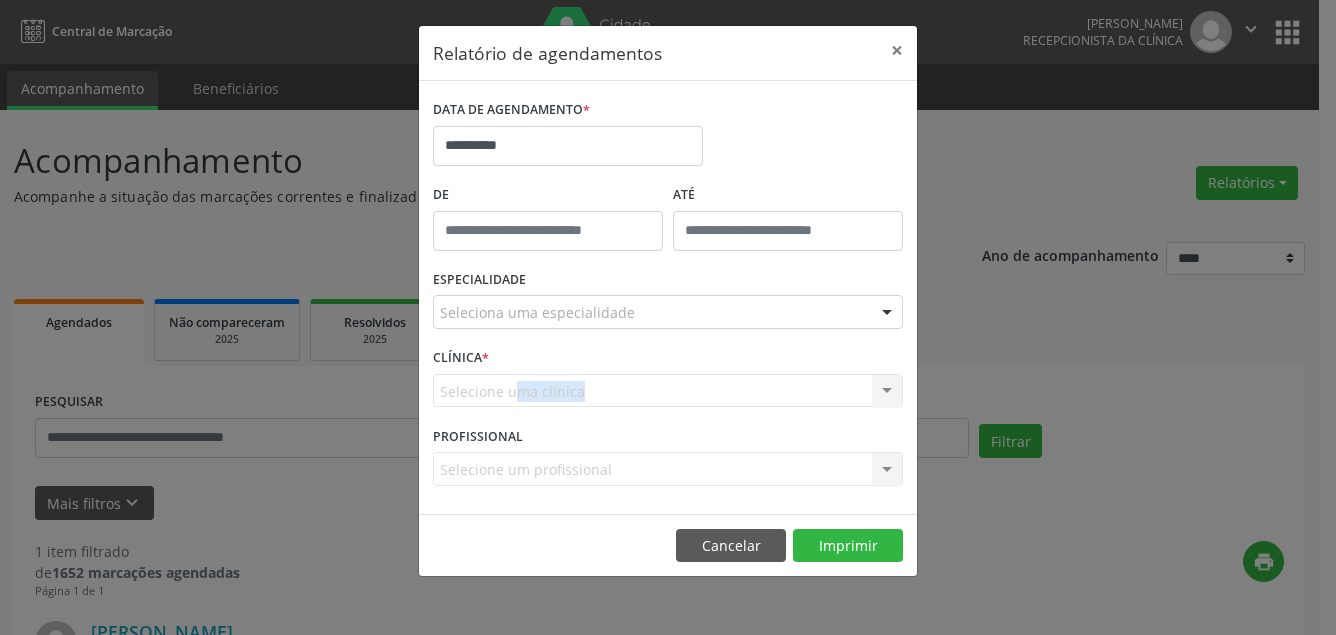 click on "CLÍNICA
*
Selecione uma clínica
Nenhum resultado encontrado para: "   "
Não há nenhuma opção para ser exibida." at bounding box center [668, 382] 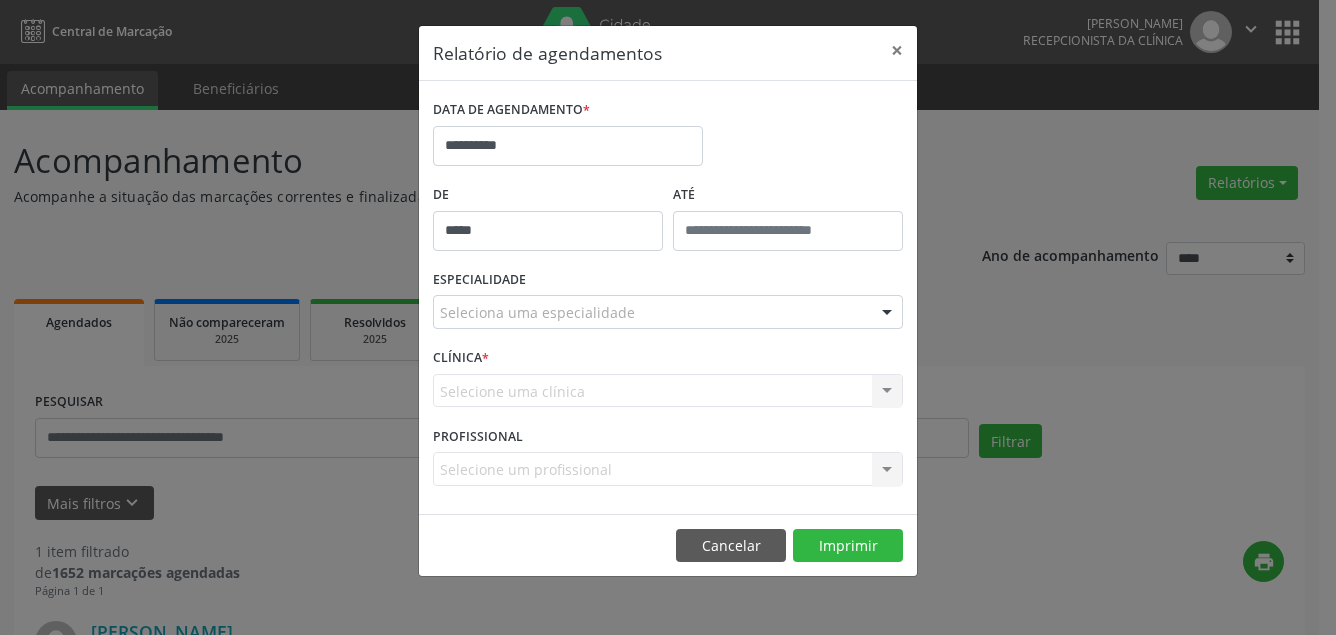 click on "*****" at bounding box center [548, 231] 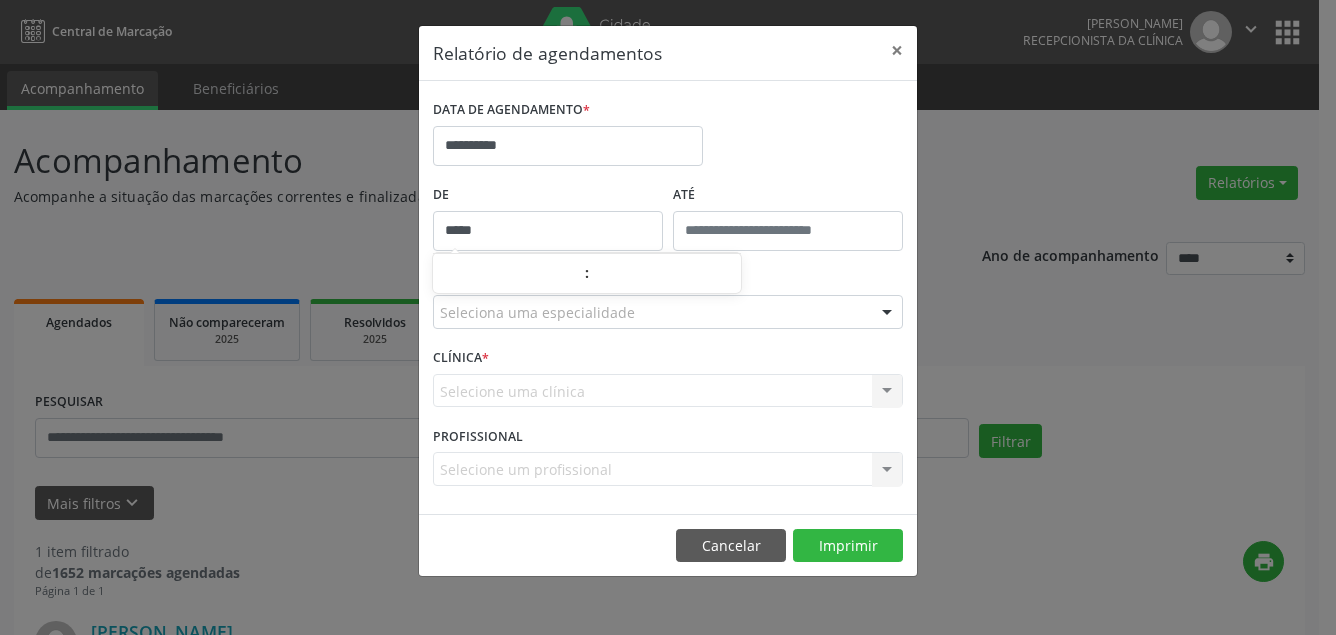 click on "Seleciona uma especialidade" at bounding box center (668, 312) 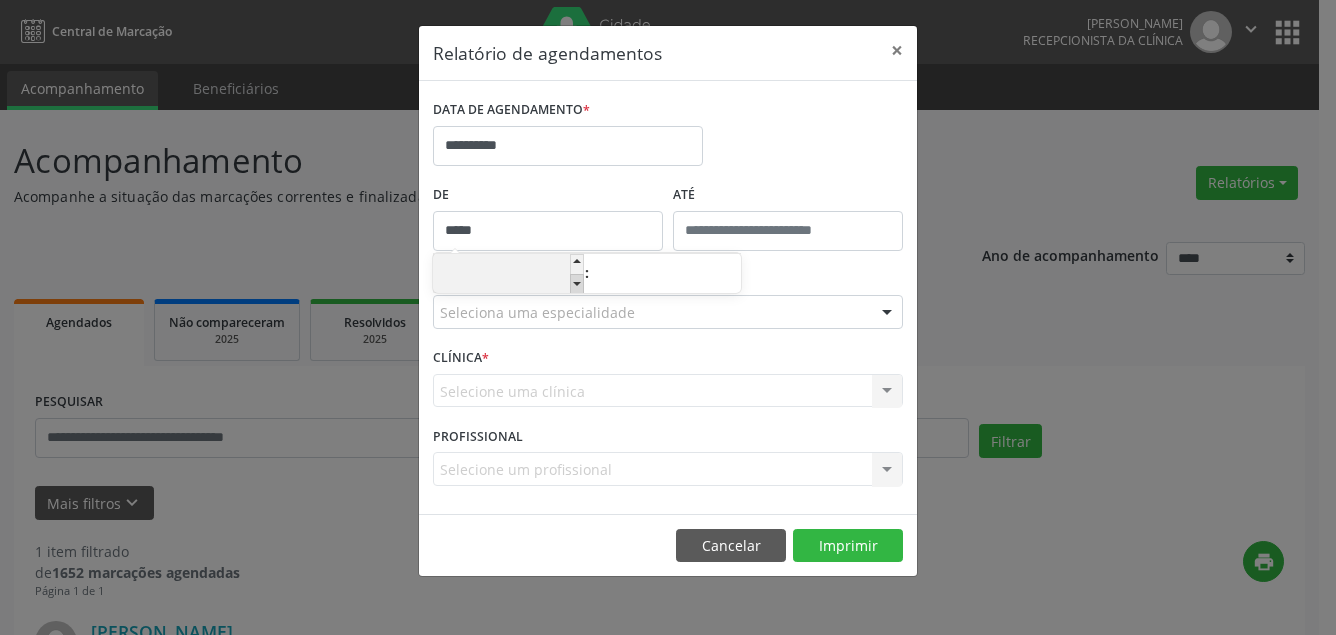 click at bounding box center (577, 284) 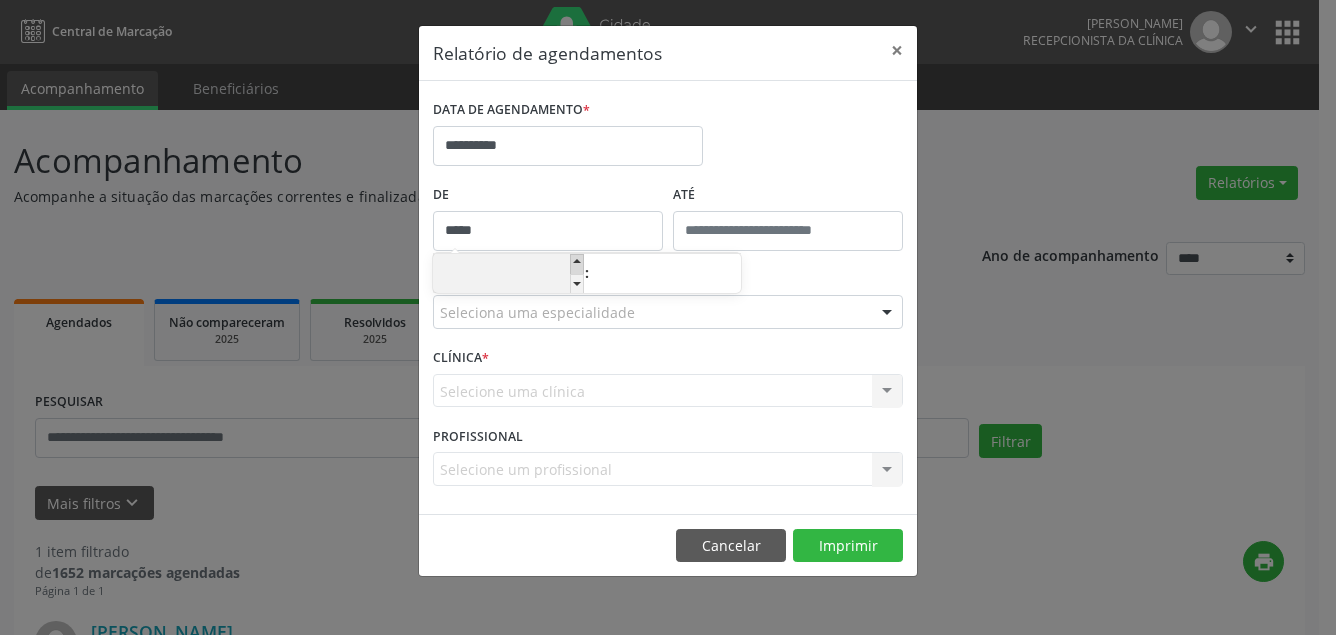 click at bounding box center (577, 264) 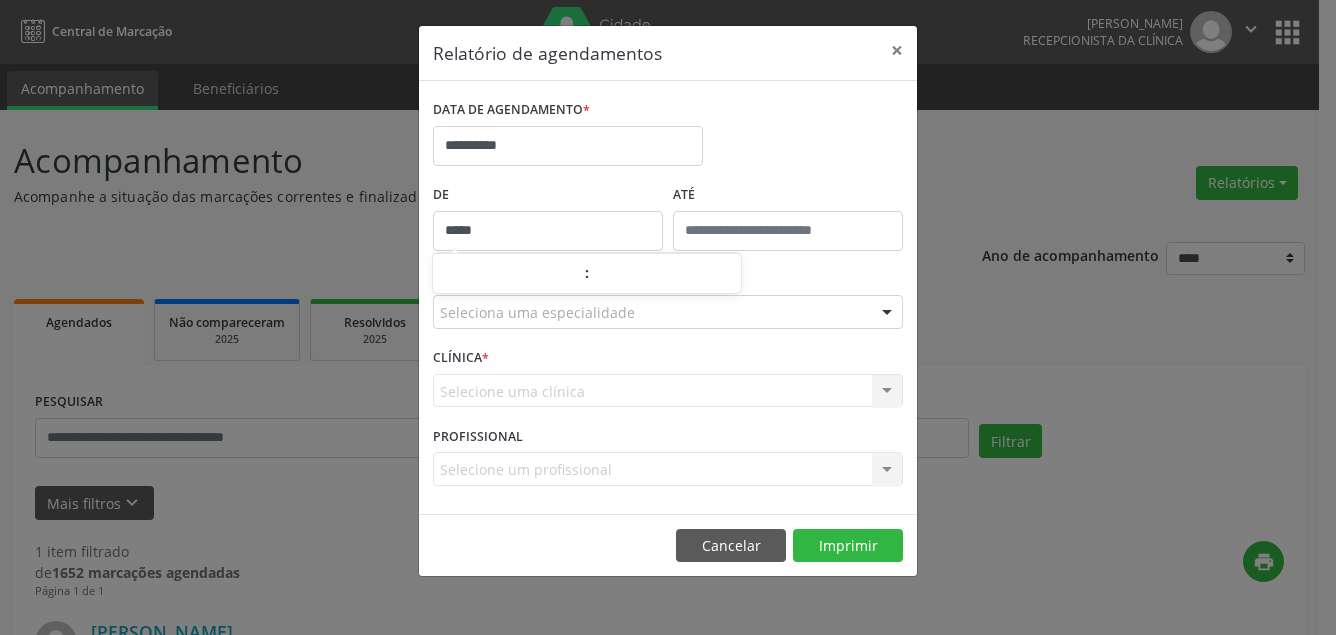 click on "Selecione uma clínica
Nenhum resultado encontrado para: "   "
Não há nenhuma opção para ser exibida." at bounding box center (668, 391) 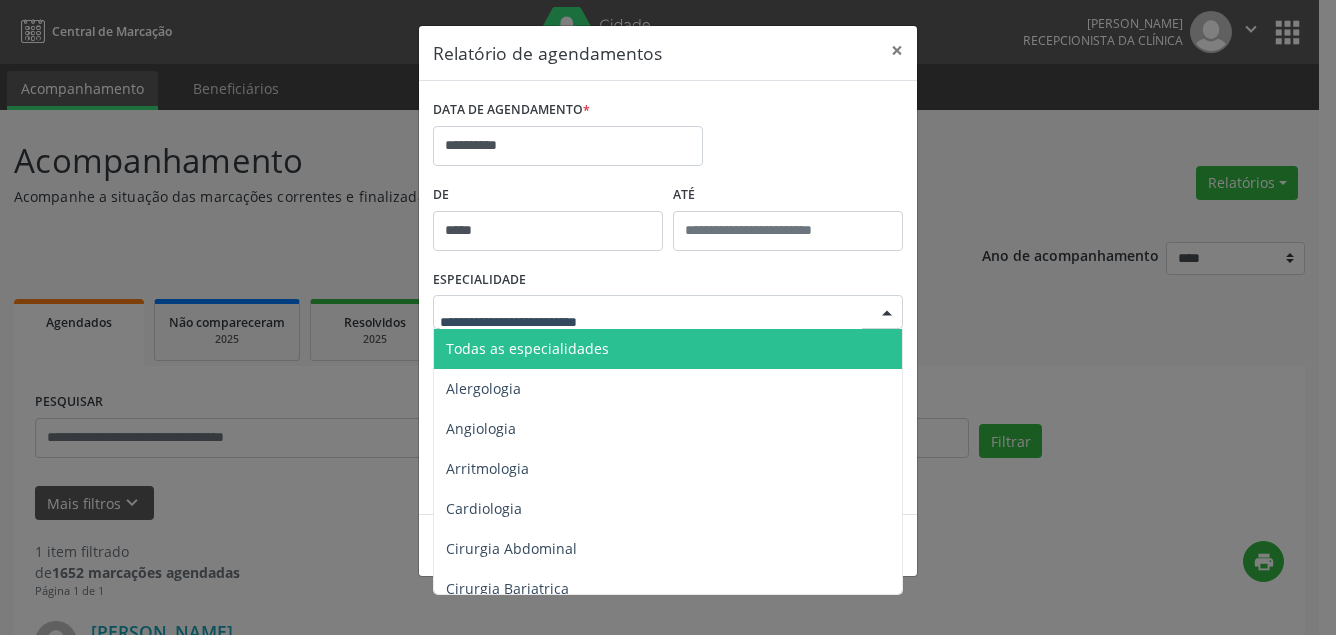 click on "Todas as especialidades" at bounding box center (669, 349) 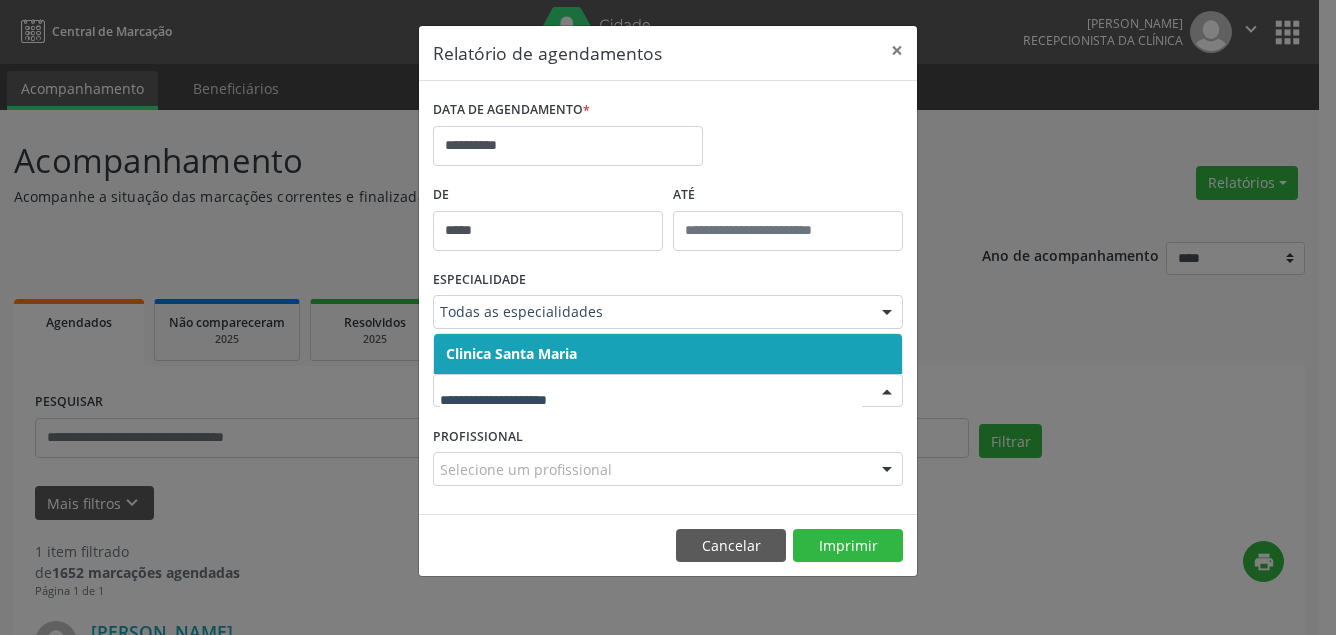 click on "Clinica Santa Maria" at bounding box center [511, 353] 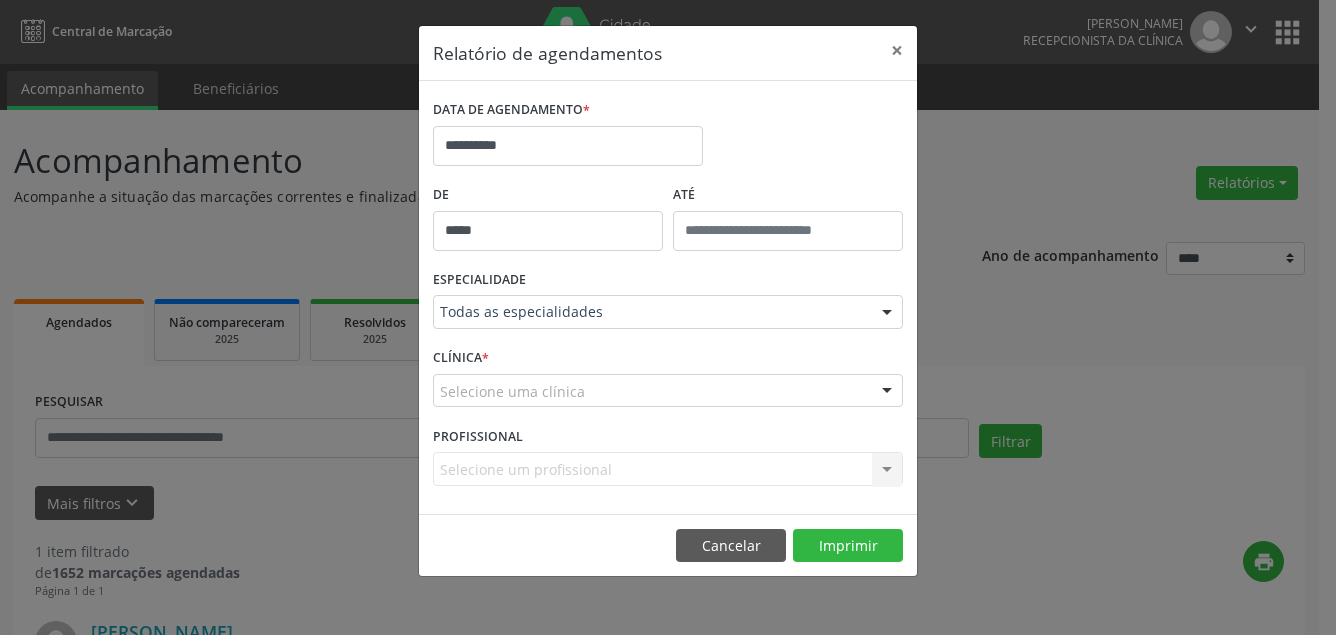 click on "Selecione uma clínica" at bounding box center [668, 391] 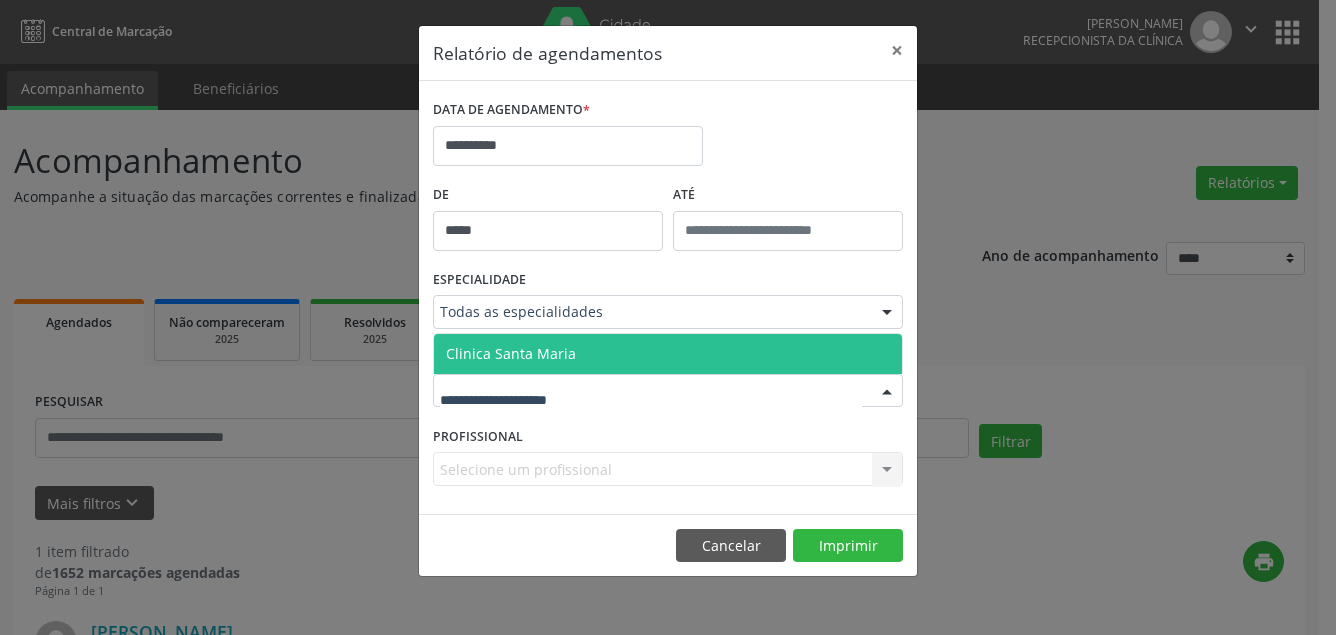 click on "Clinica Santa Maria" at bounding box center [511, 353] 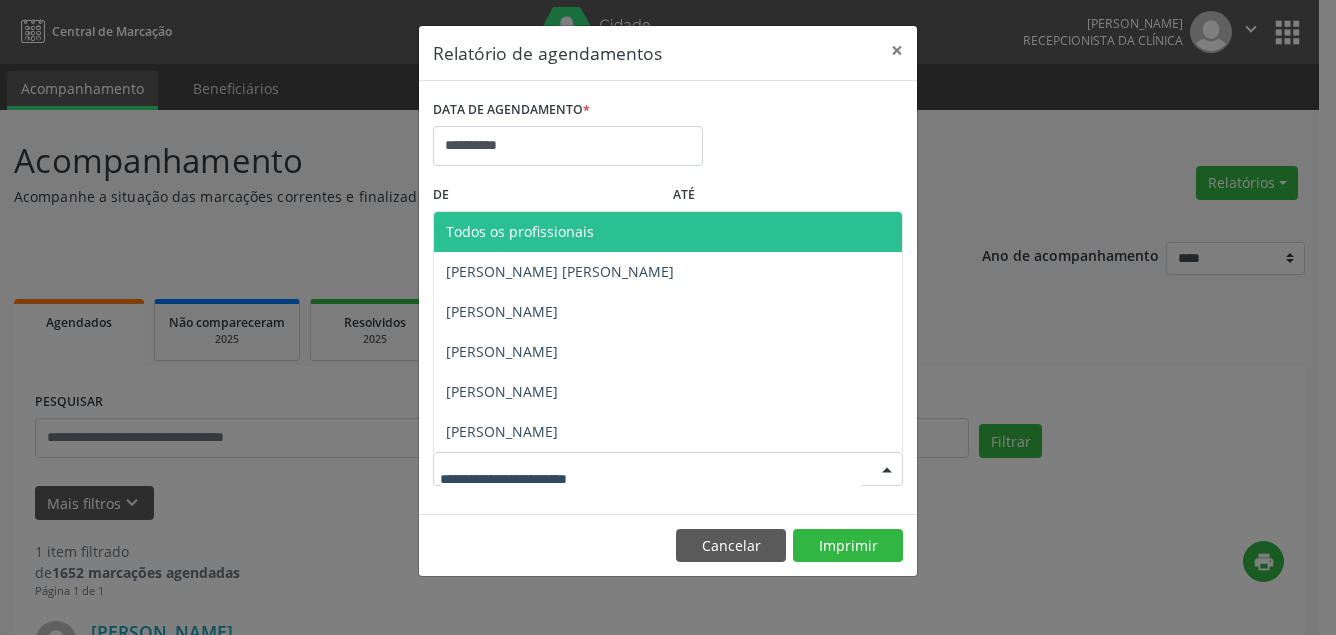 click on "Todos os profissionais" at bounding box center [520, 231] 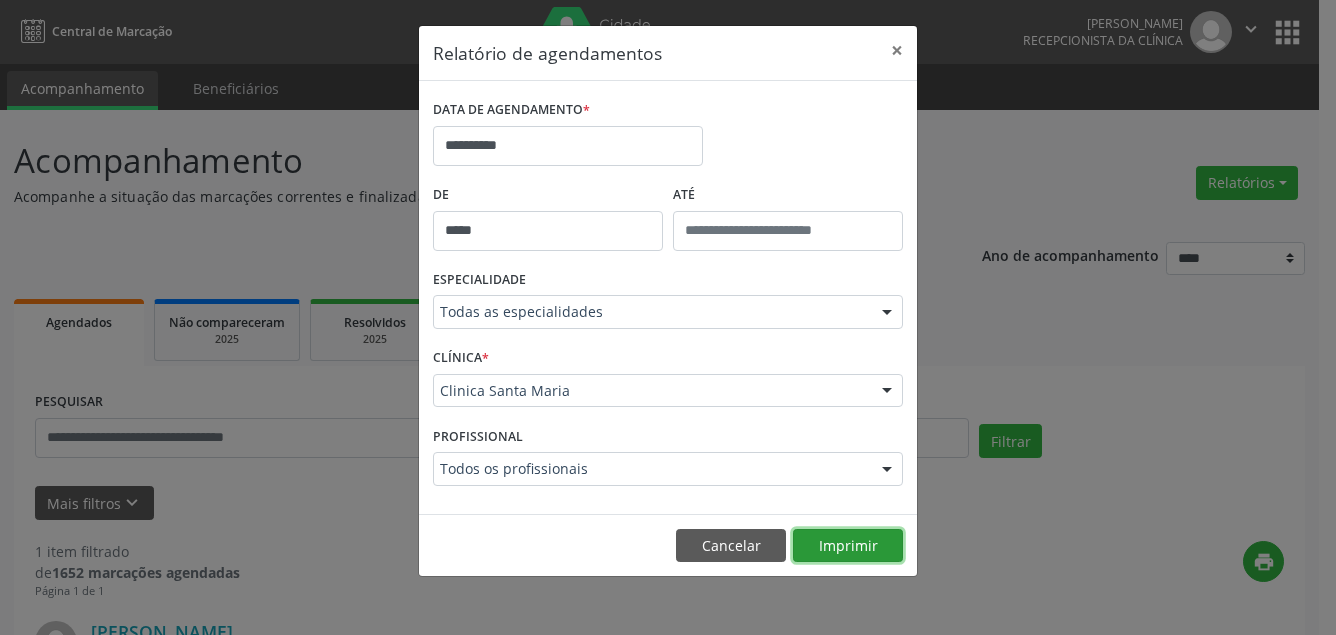 click on "Imprimir" at bounding box center [848, 546] 